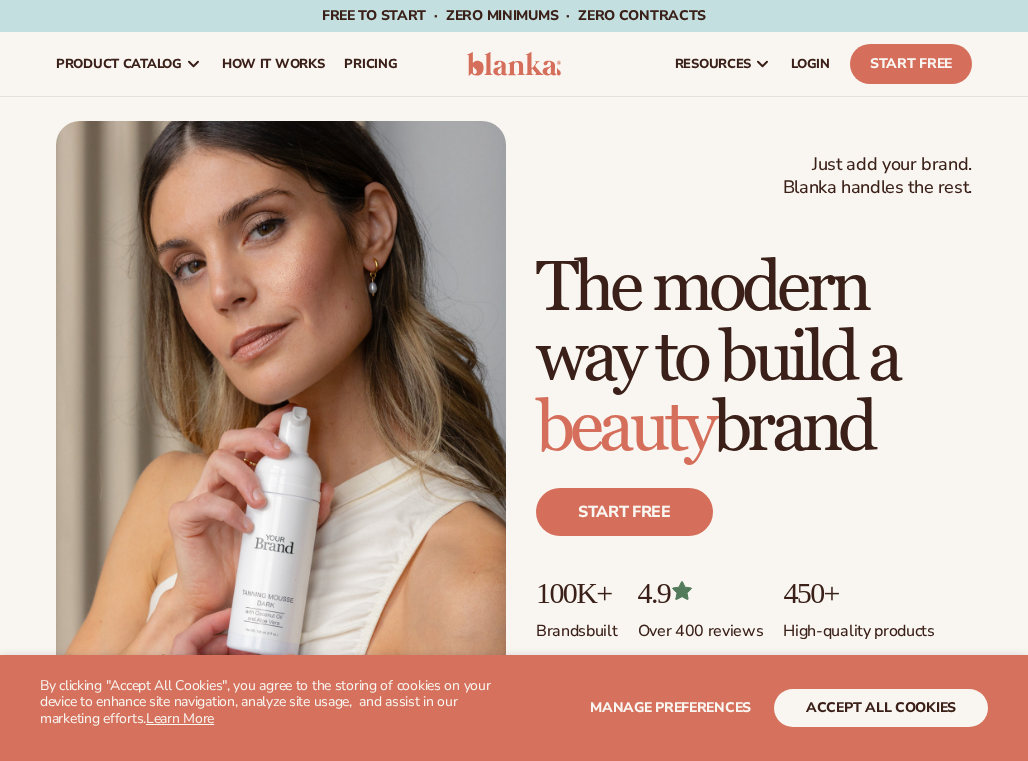 scroll, scrollTop: 0, scrollLeft: 0, axis: both 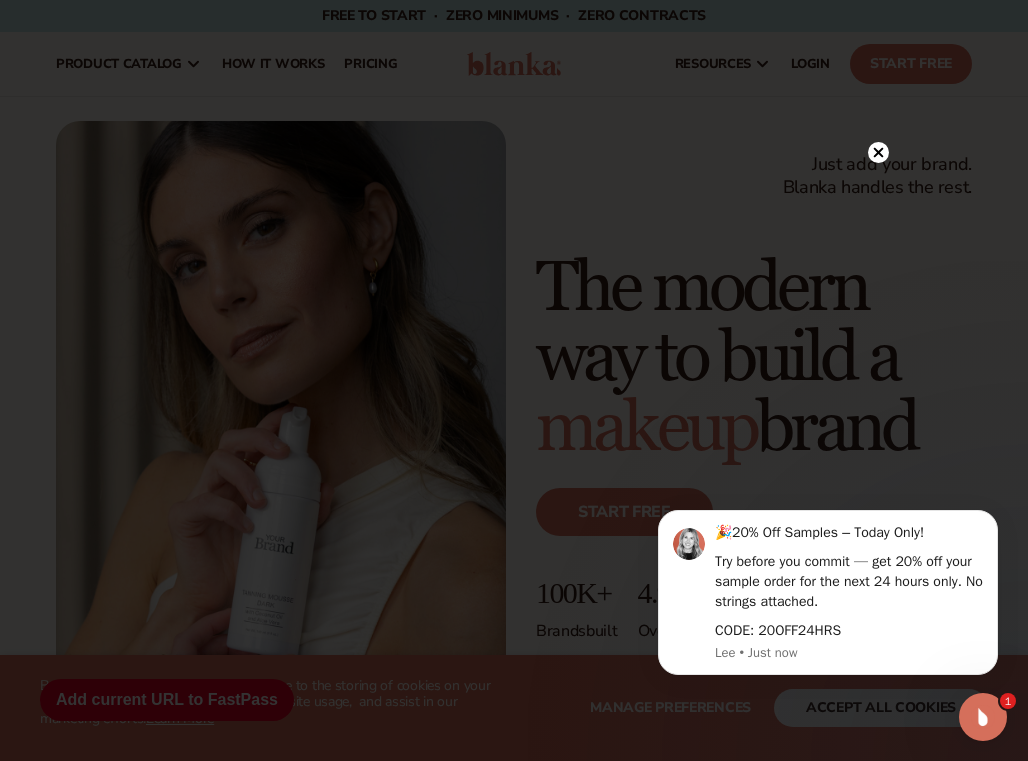 click 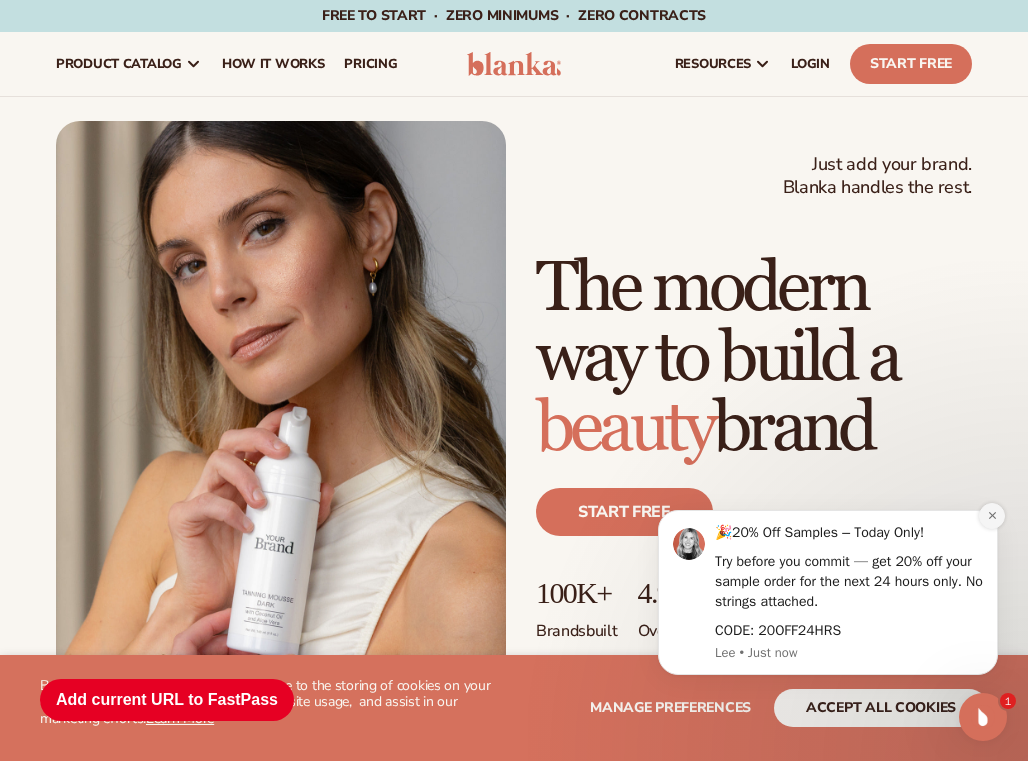 click at bounding box center (992, 516) 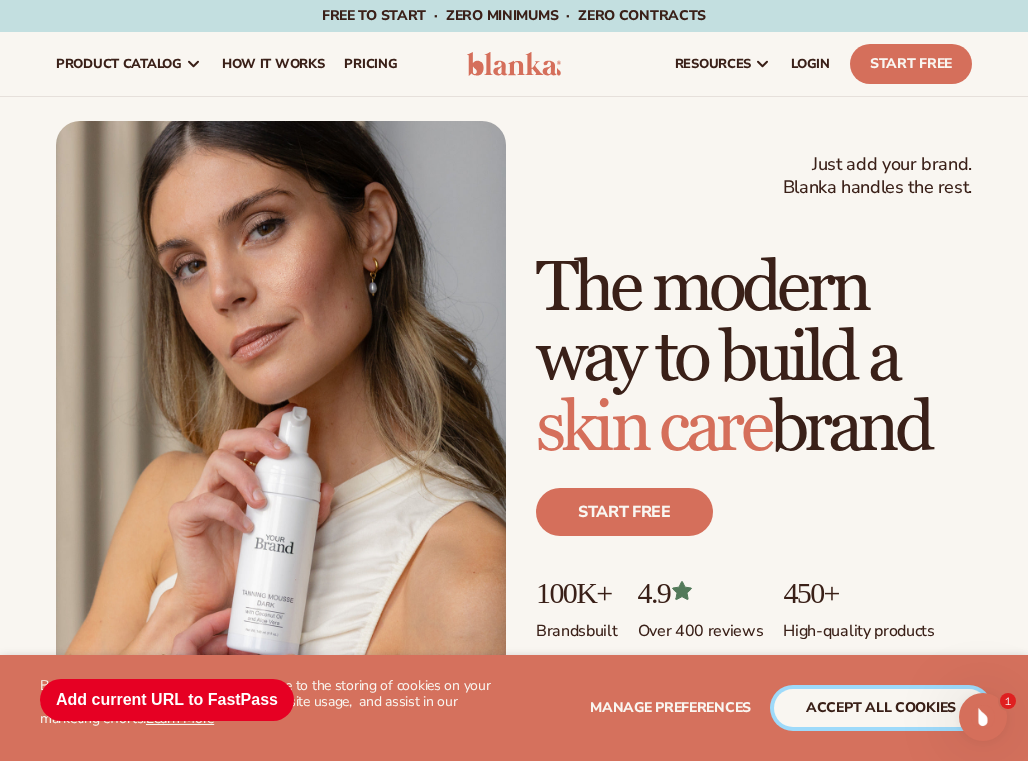 click on "accept all cookies" at bounding box center [881, 708] 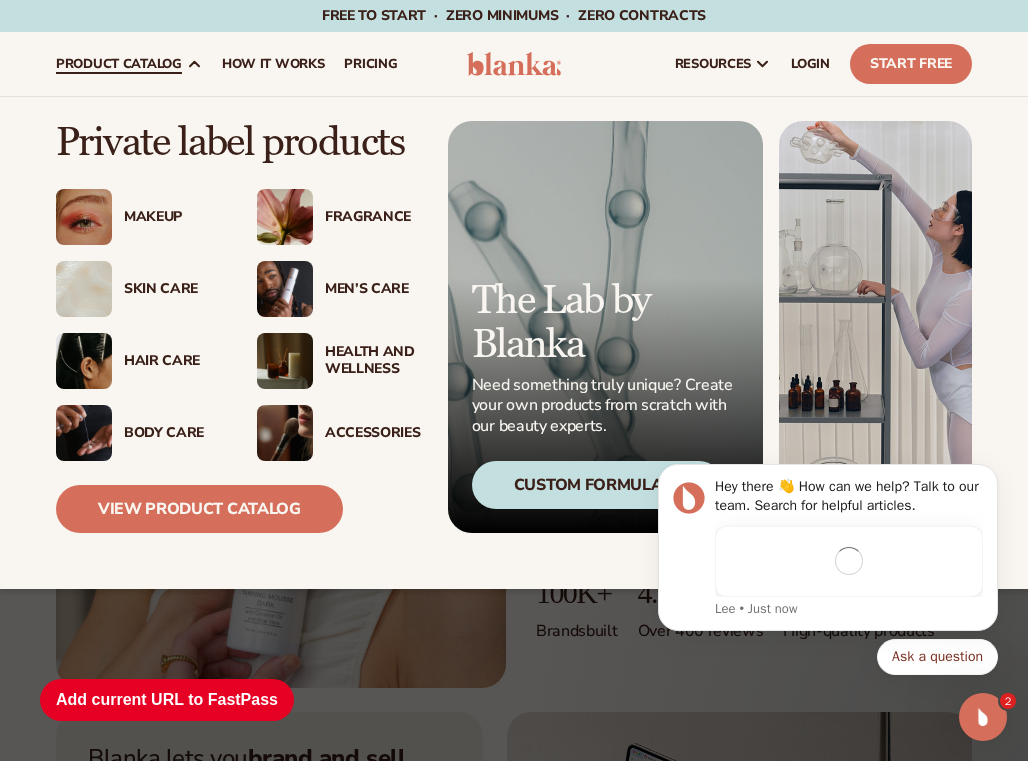 scroll, scrollTop: 0, scrollLeft: 0, axis: both 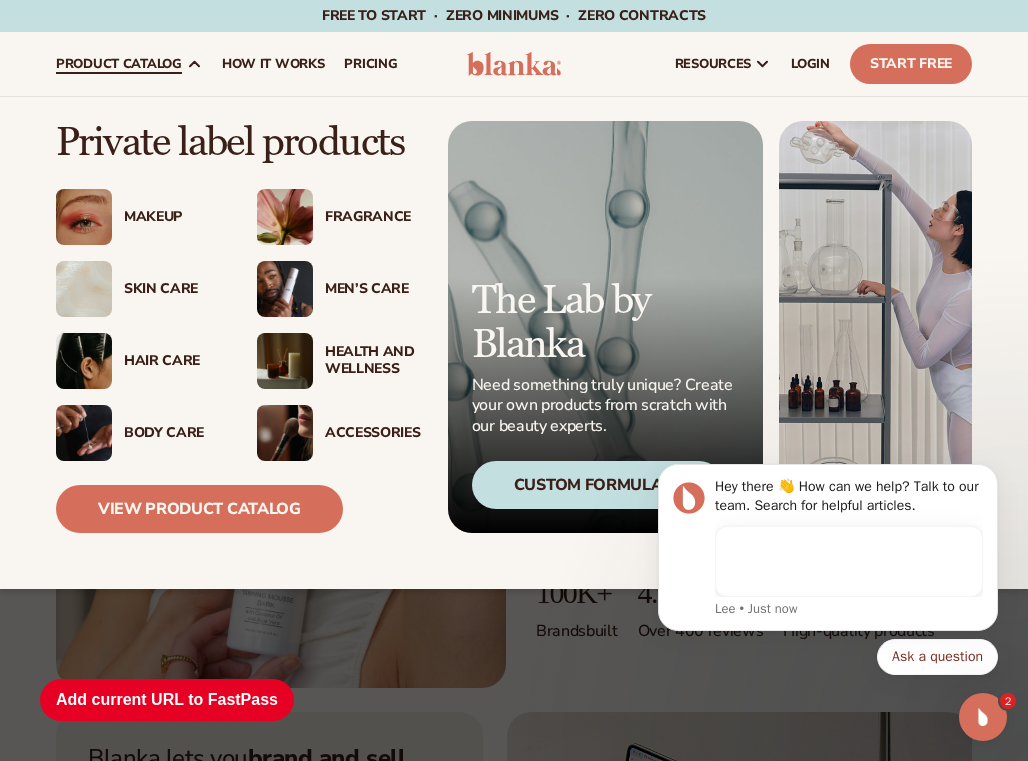 click on "Makeup" at bounding box center [170, 217] 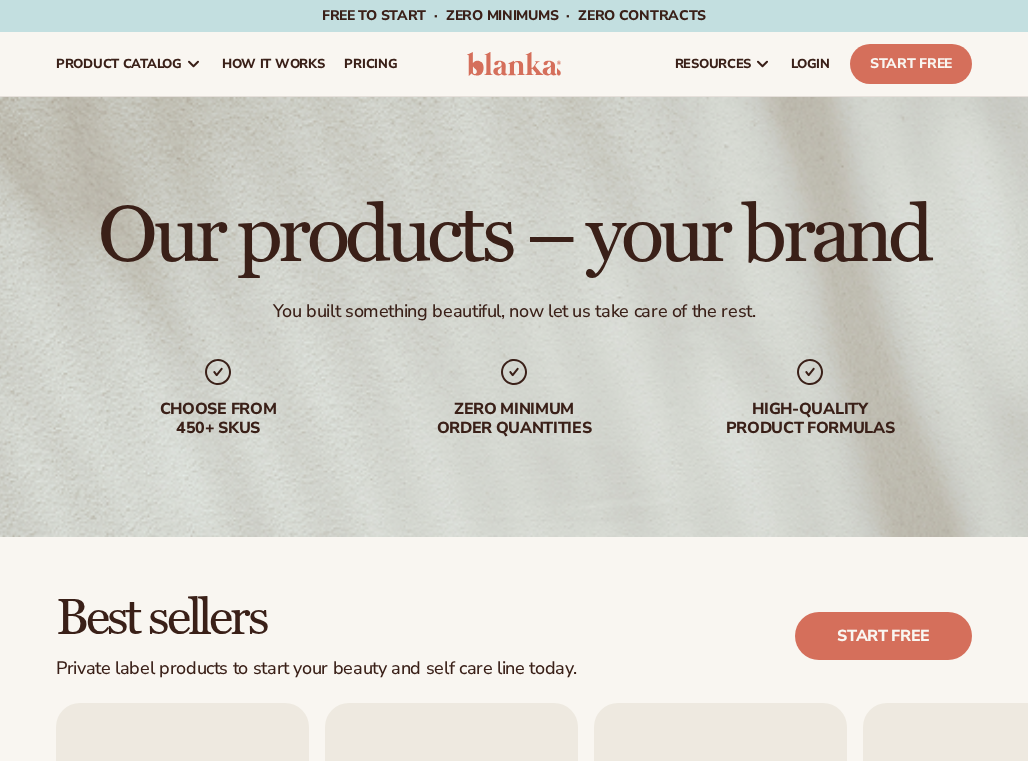 scroll, scrollTop: 200, scrollLeft: 0, axis: vertical 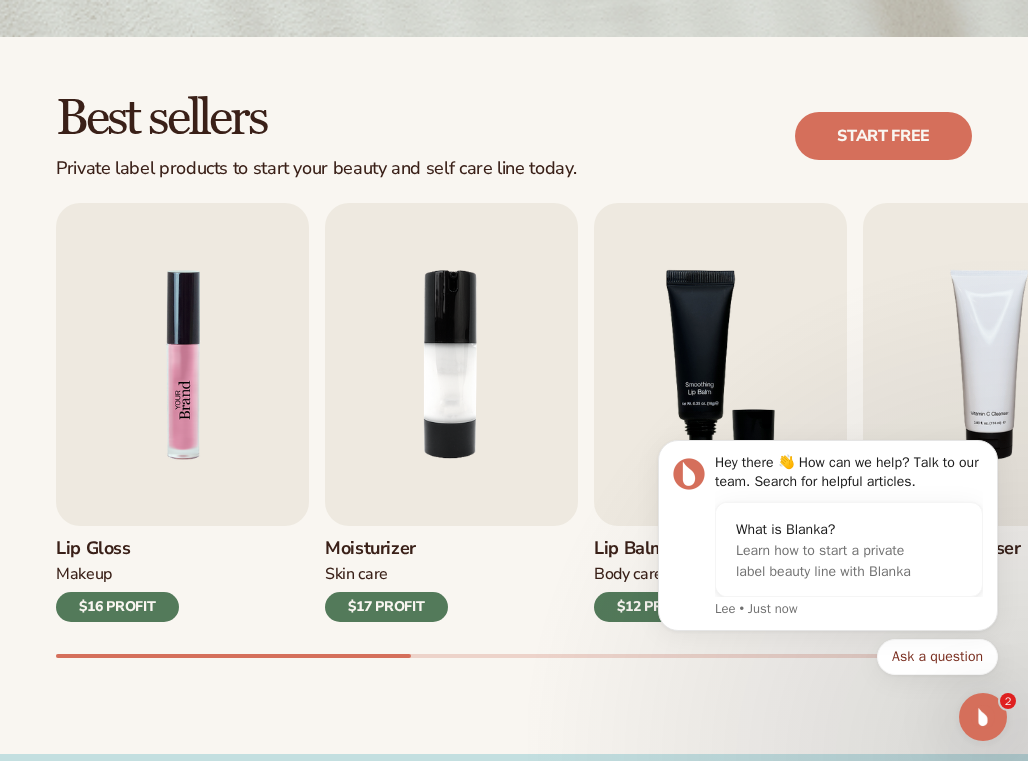 click at bounding box center [182, 364] 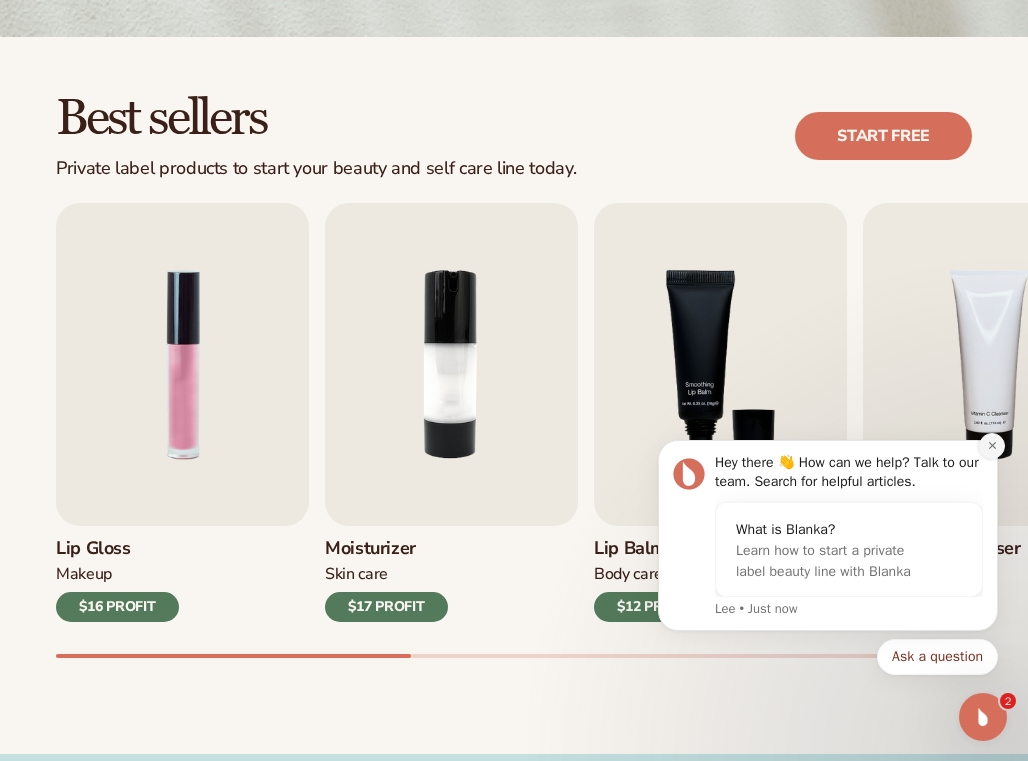 click at bounding box center (992, 446) 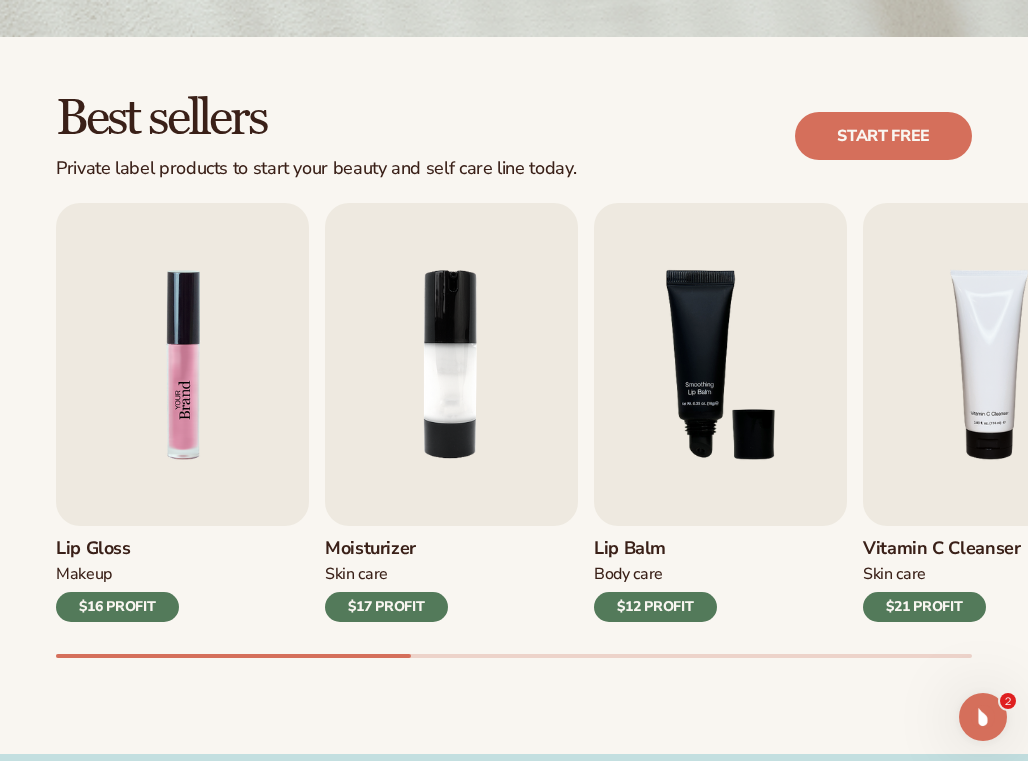 click at bounding box center [182, 364] 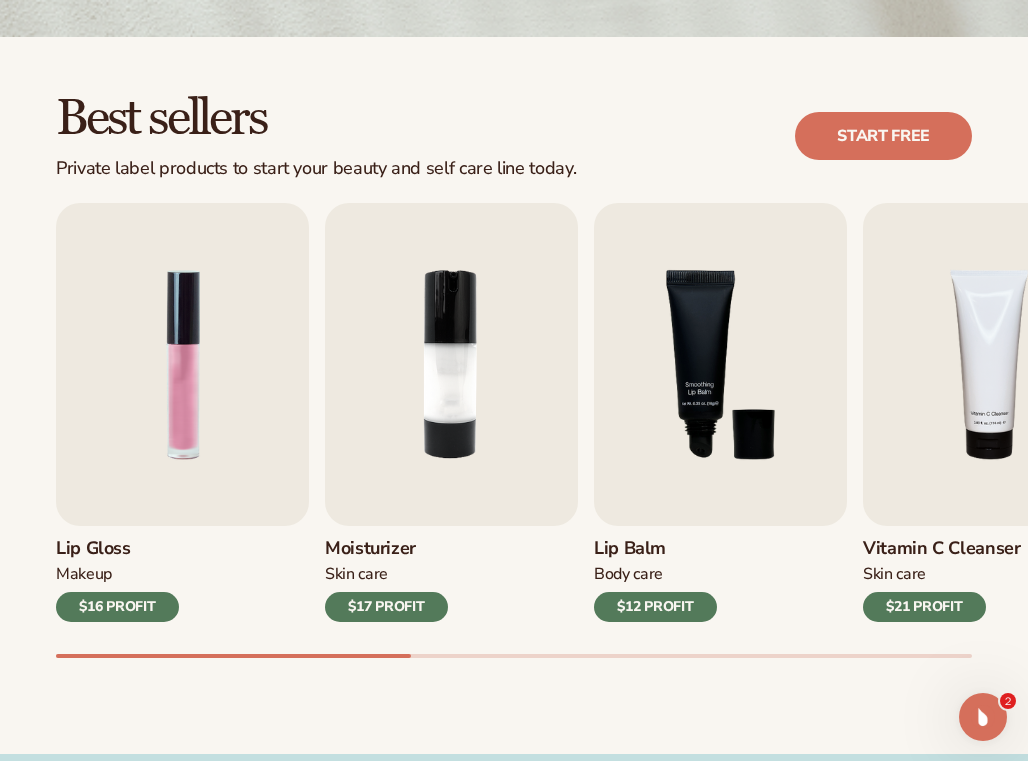 click on "Lip Gloss" at bounding box center [117, 549] 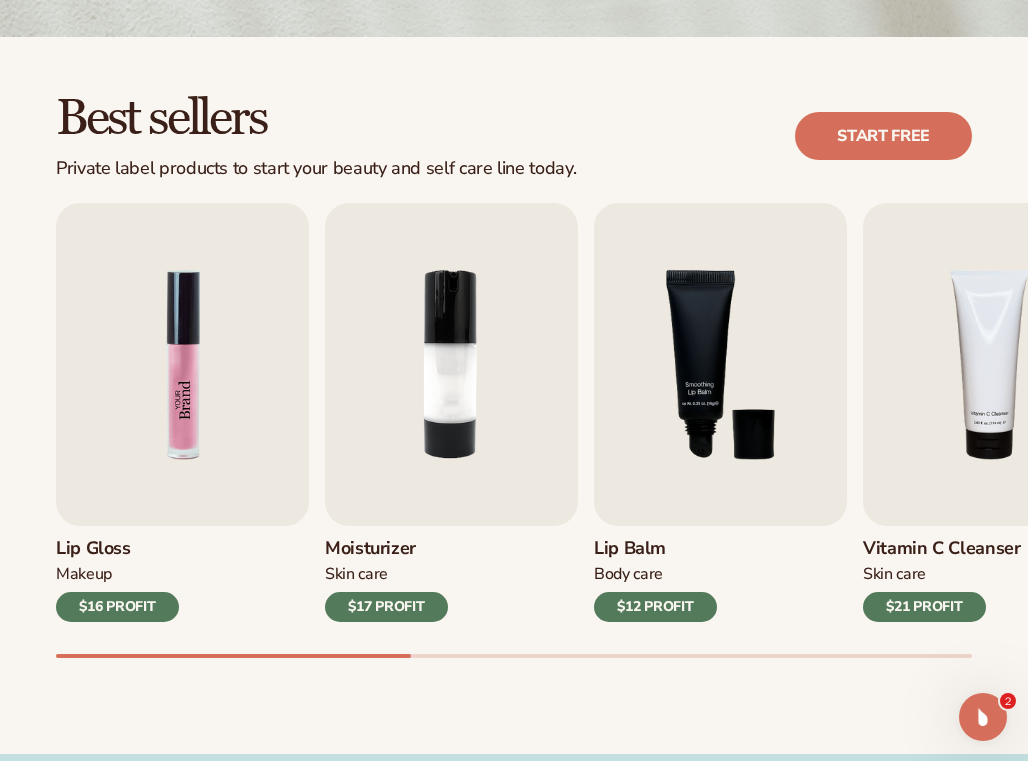 click at bounding box center [182, 364] 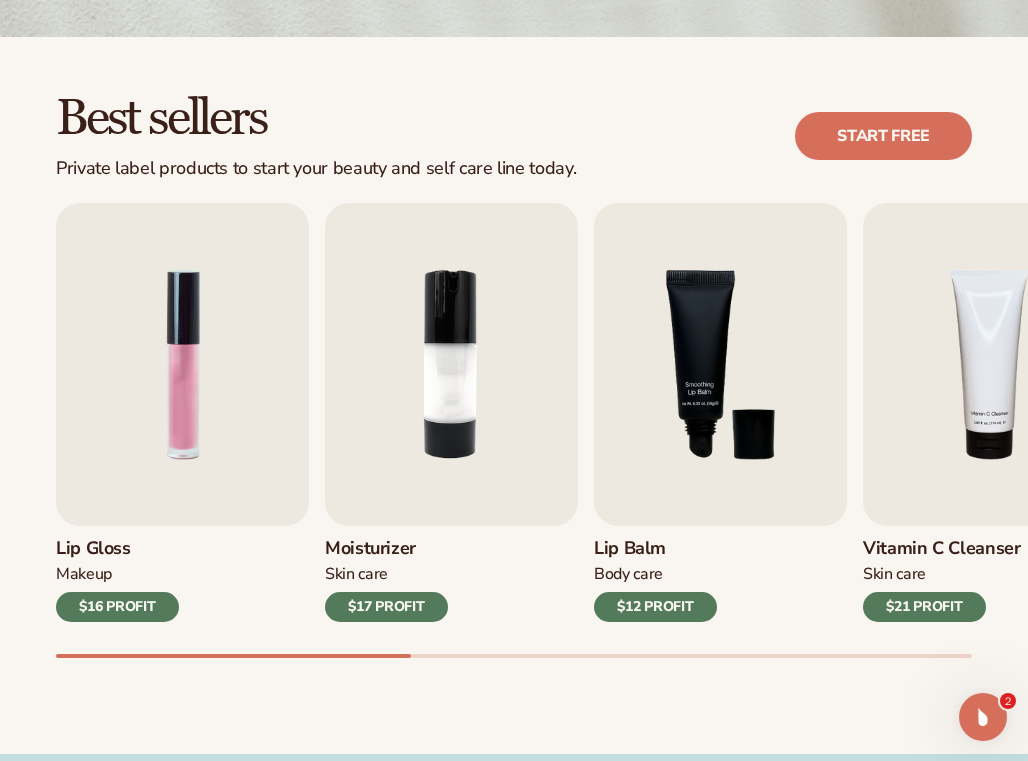 click on "$16 PROFIT" at bounding box center (117, 607) 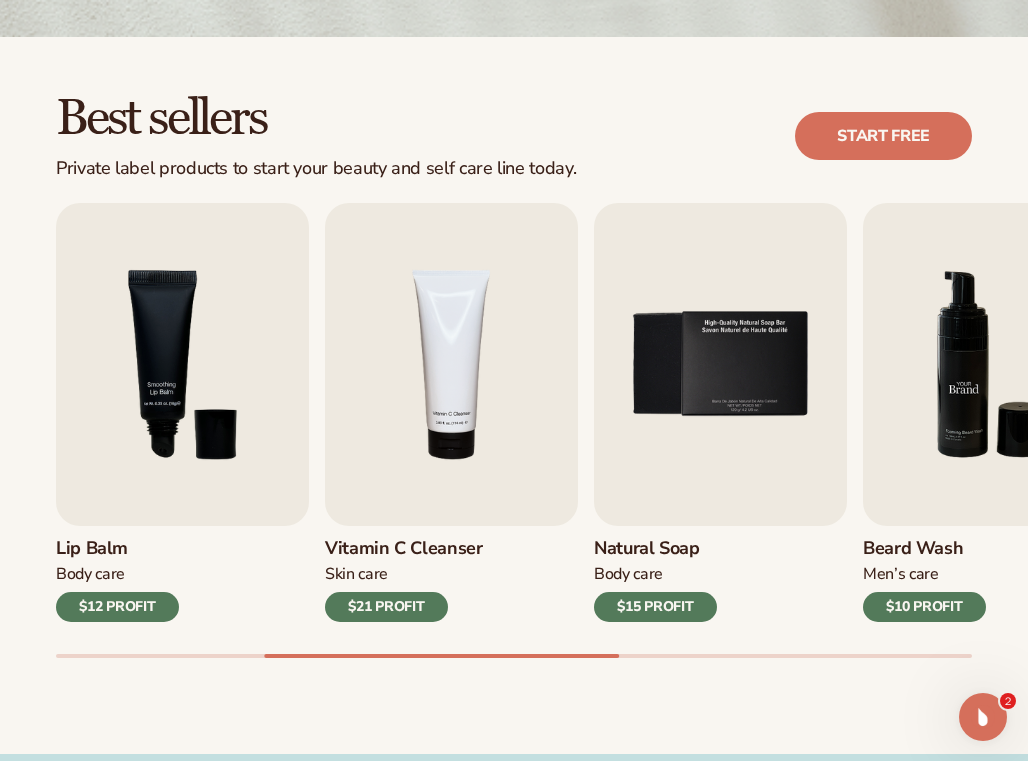 click at bounding box center (989, 364) 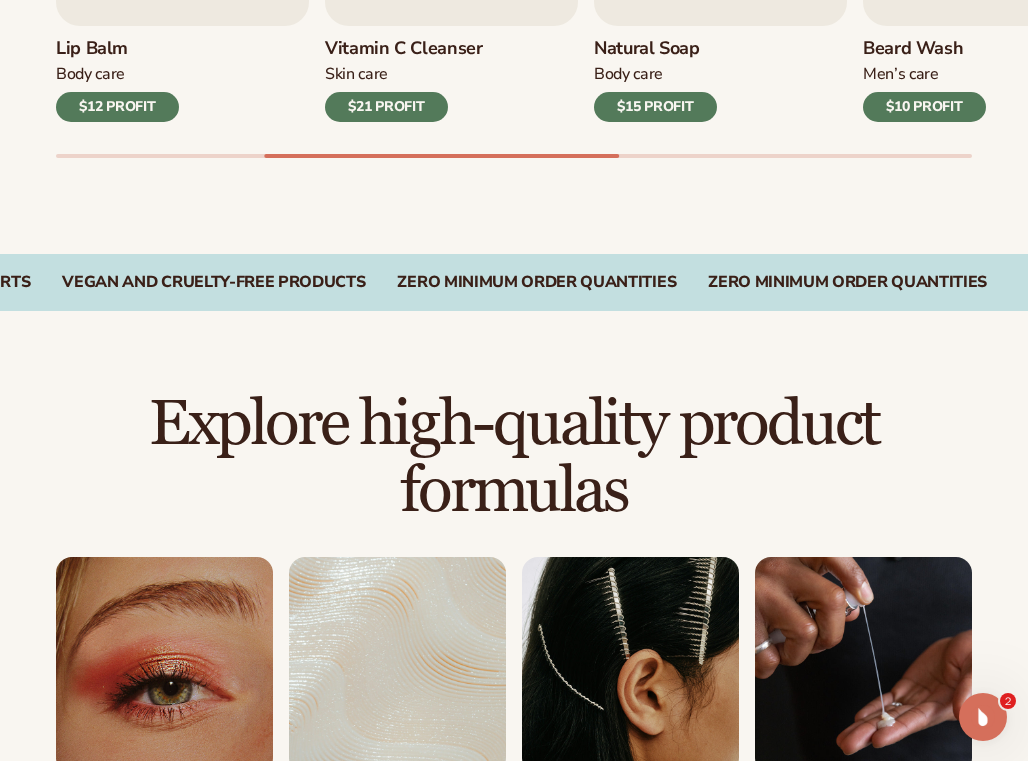 scroll, scrollTop: 1400, scrollLeft: 0, axis: vertical 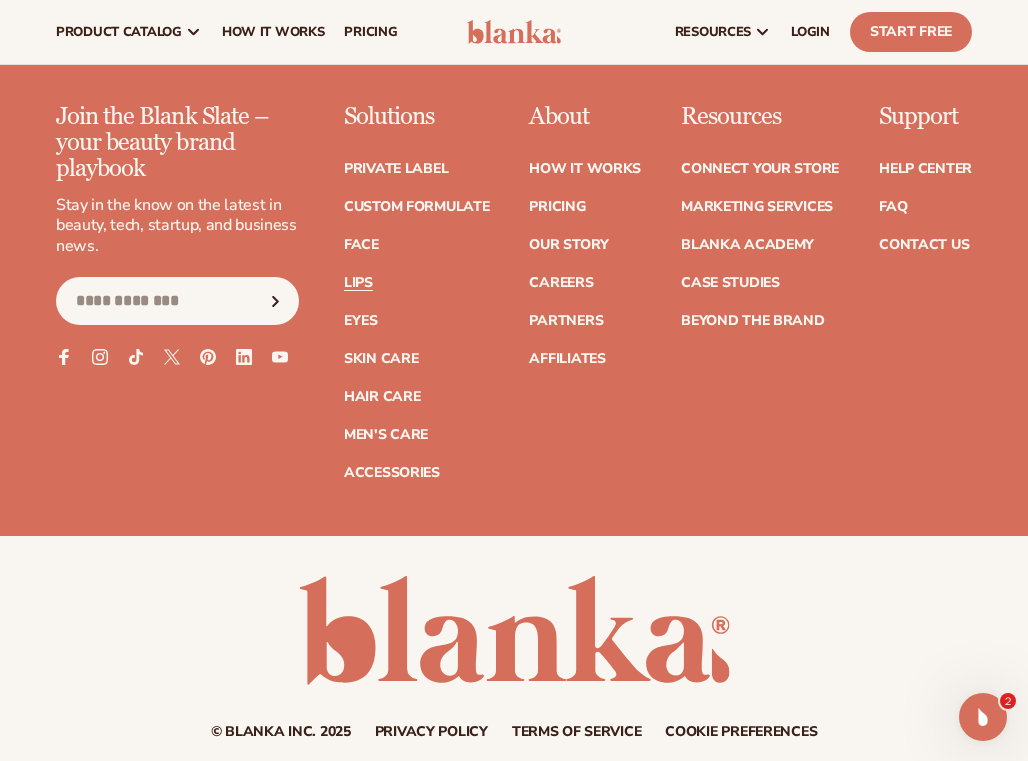 click on "Lips" at bounding box center (358, 283) 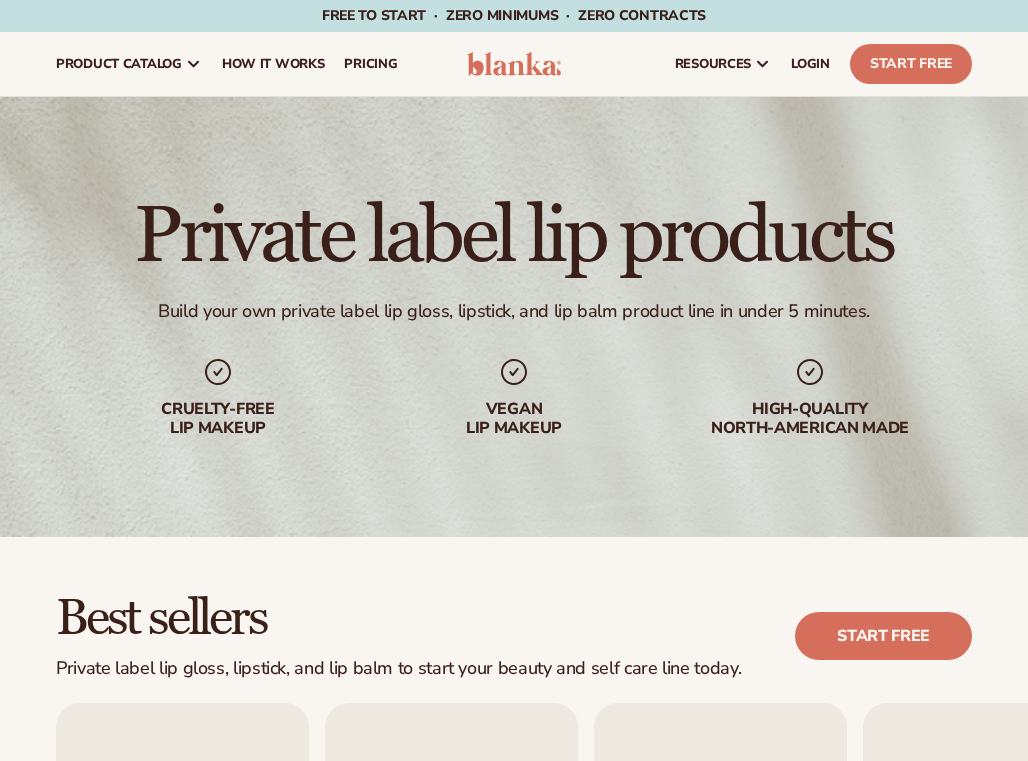 scroll, scrollTop: 400, scrollLeft: 0, axis: vertical 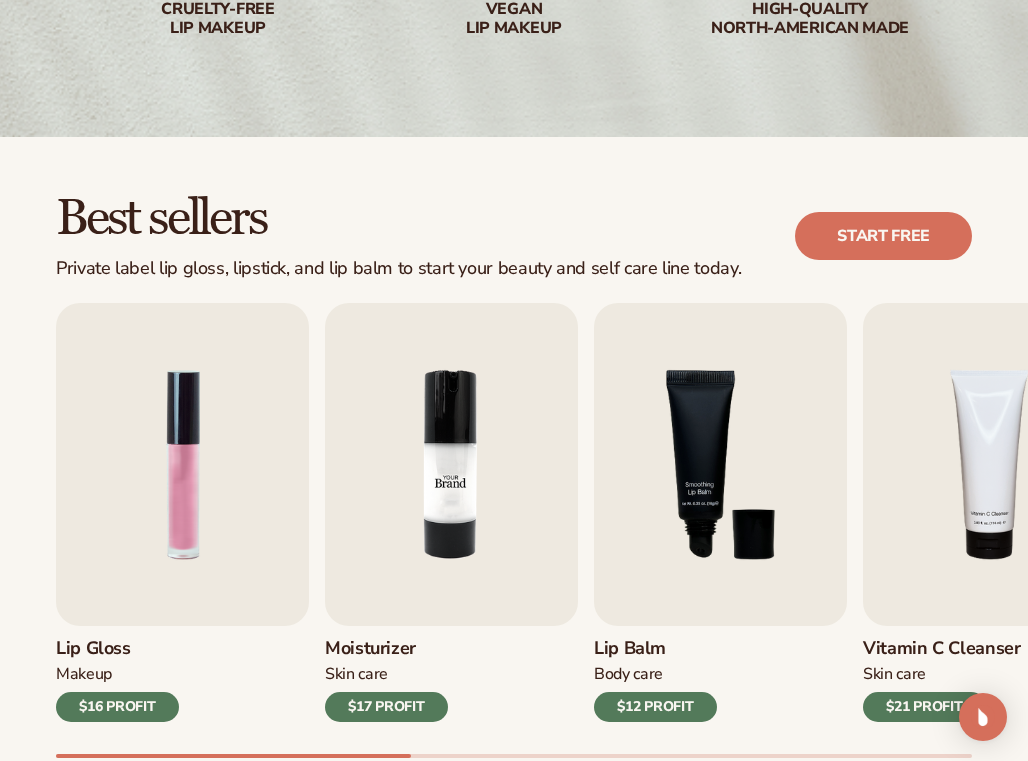 click at bounding box center (451, 464) 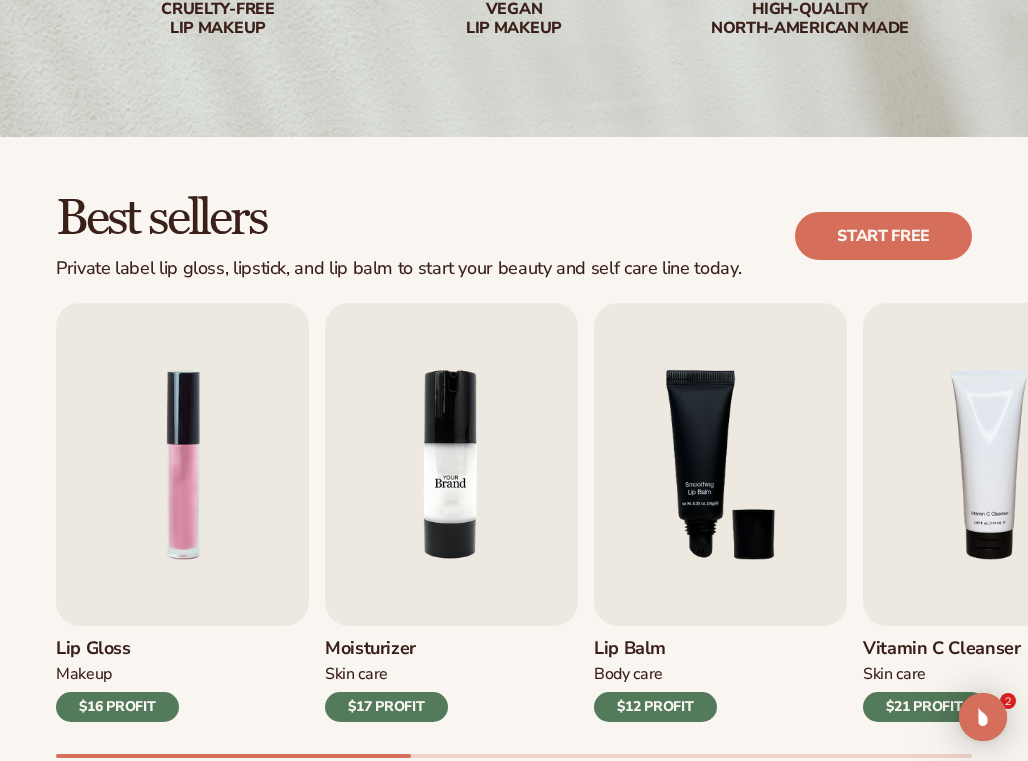 scroll, scrollTop: 0, scrollLeft: 0, axis: both 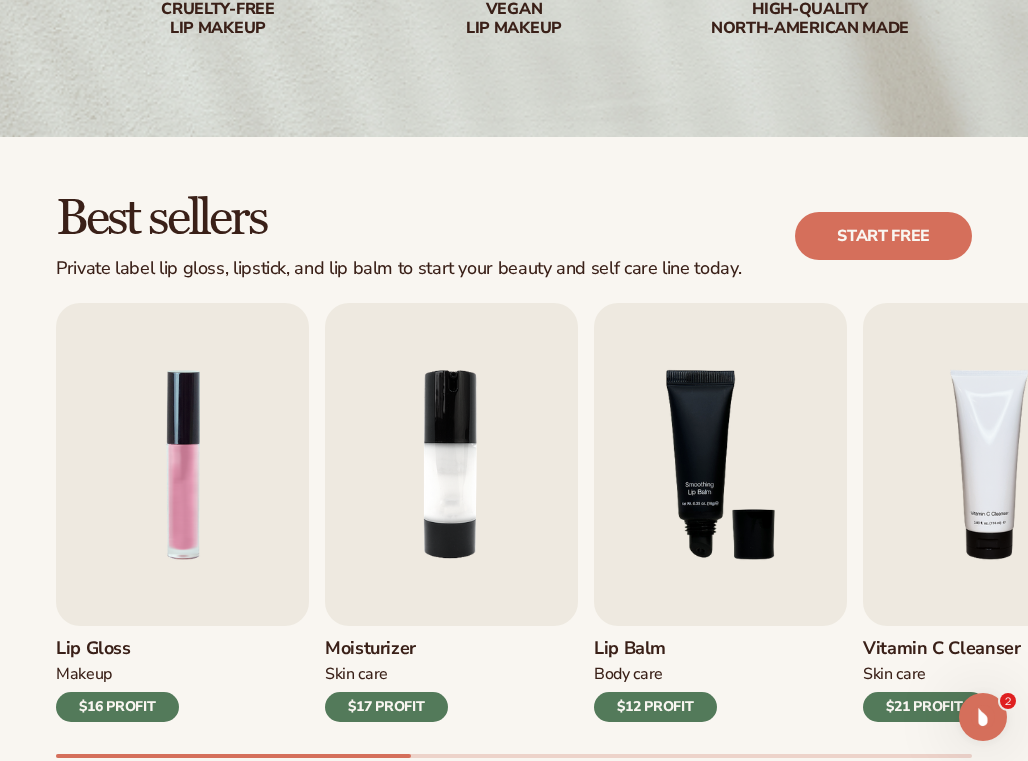 click on "Moisturizer" at bounding box center (386, 649) 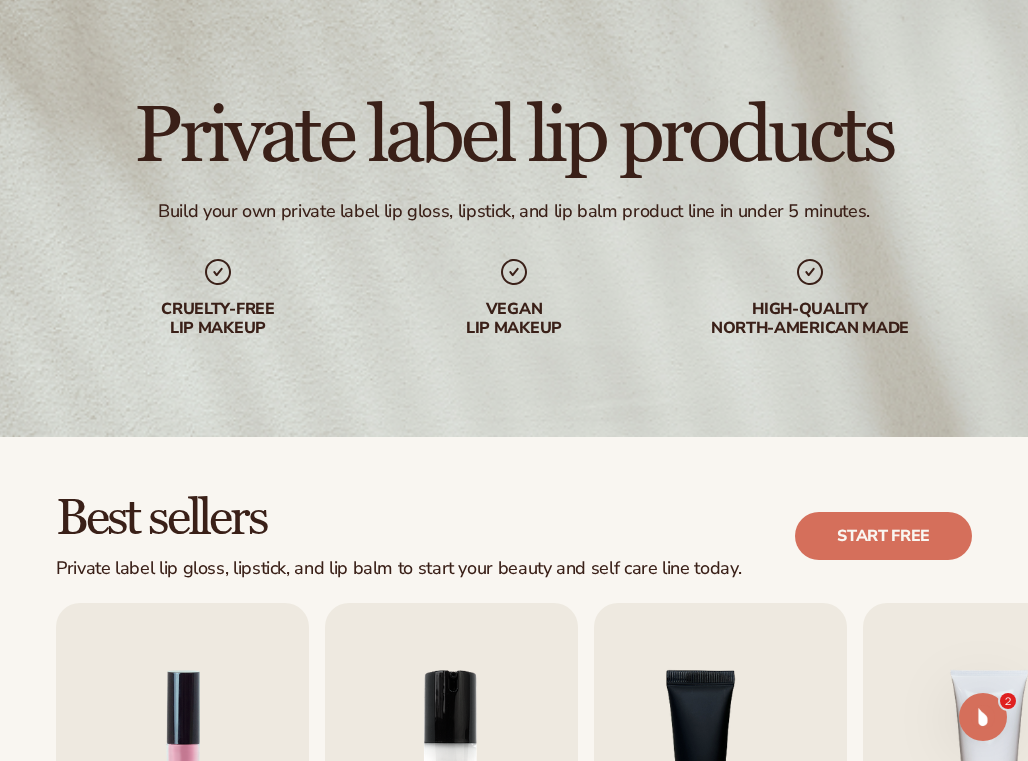 scroll, scrollTop: 0, scrollLeft: 0, axis: both 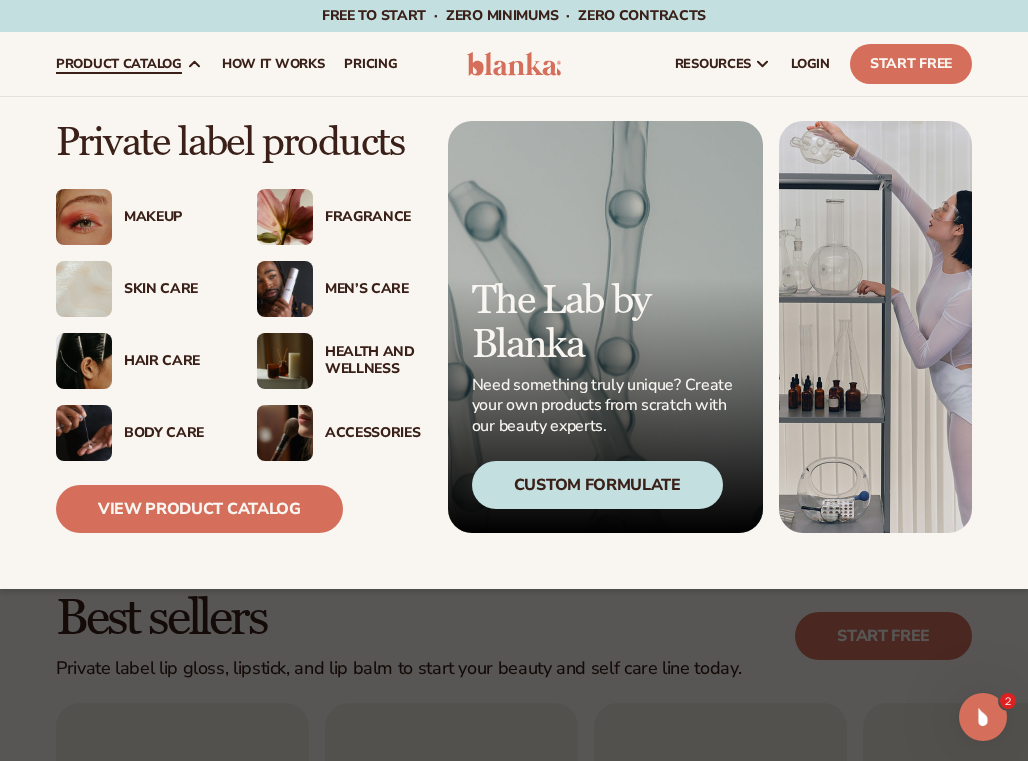 click on "Men’s Care" at bounding box center (337, 289) 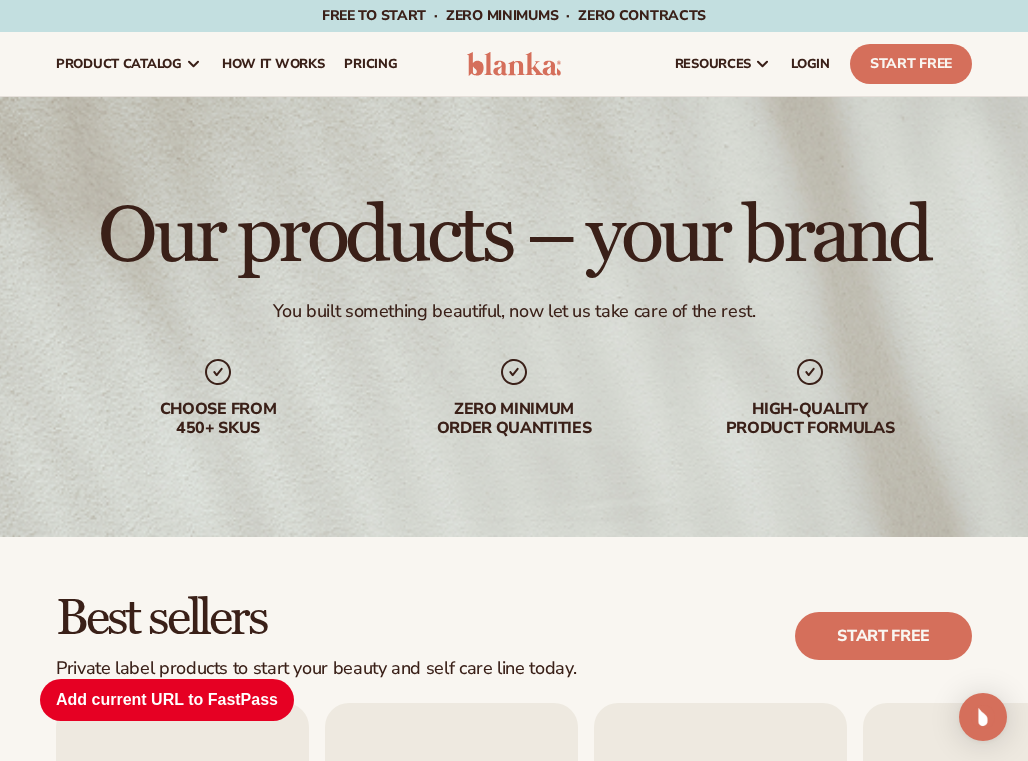 scroll, scrollTop: 500, scrollLeft: 0, axis: vertical 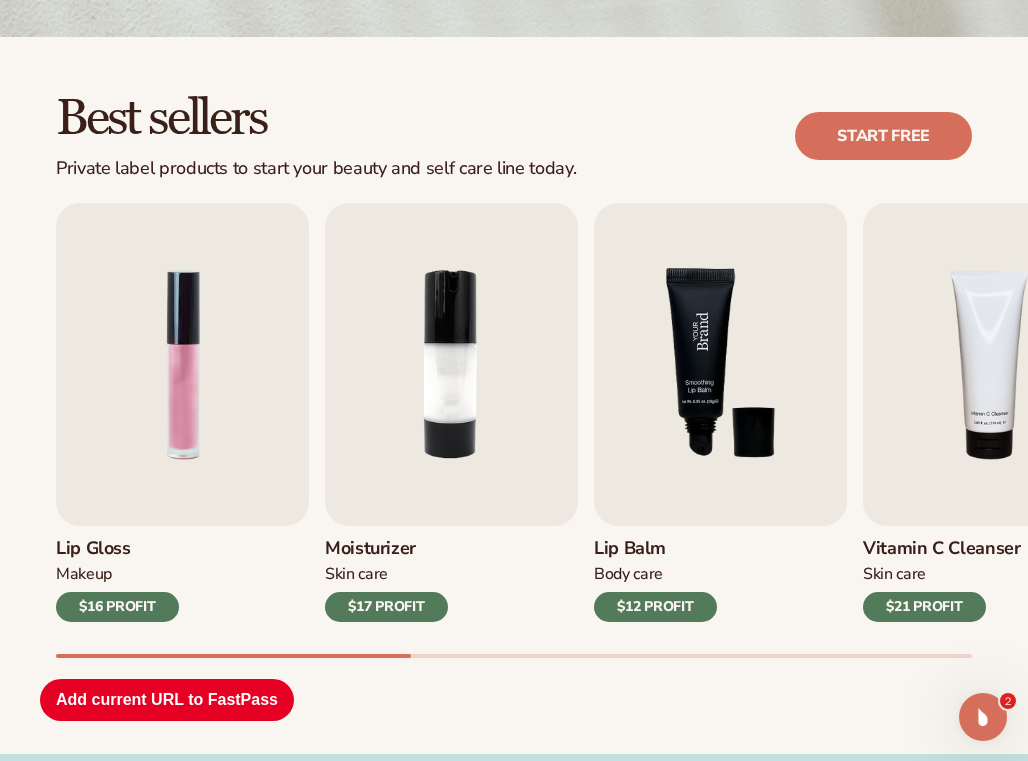 click at bounding box center (720, 364) 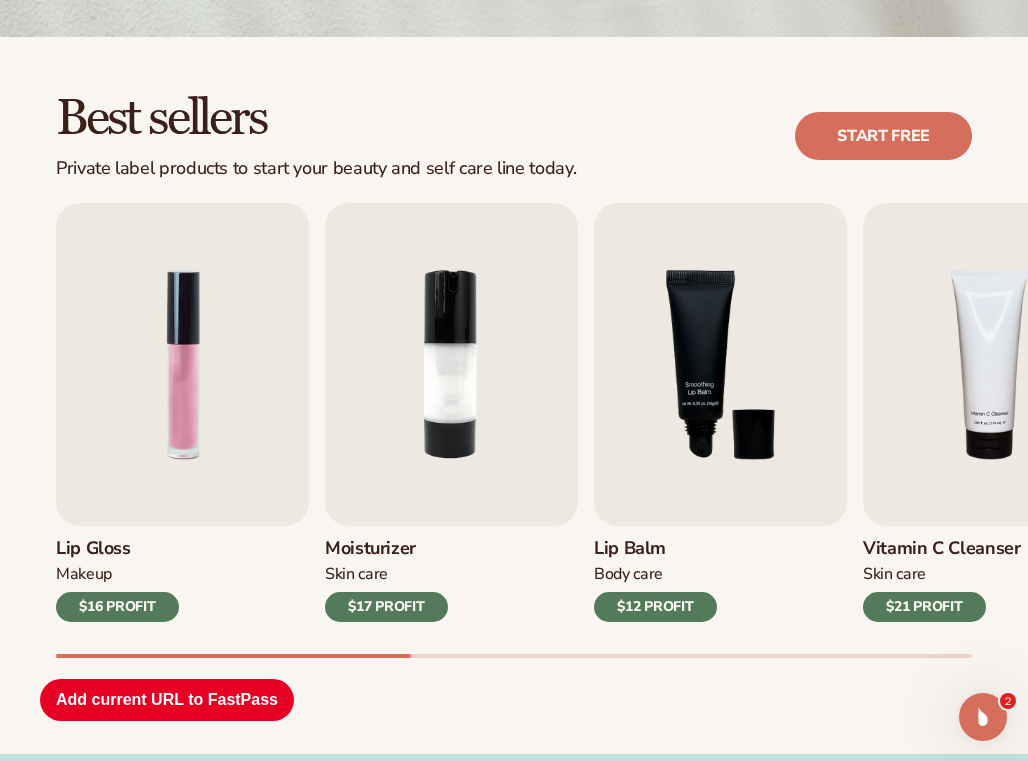 click on "$12 PROFIT" at bounding box center (655, 607) 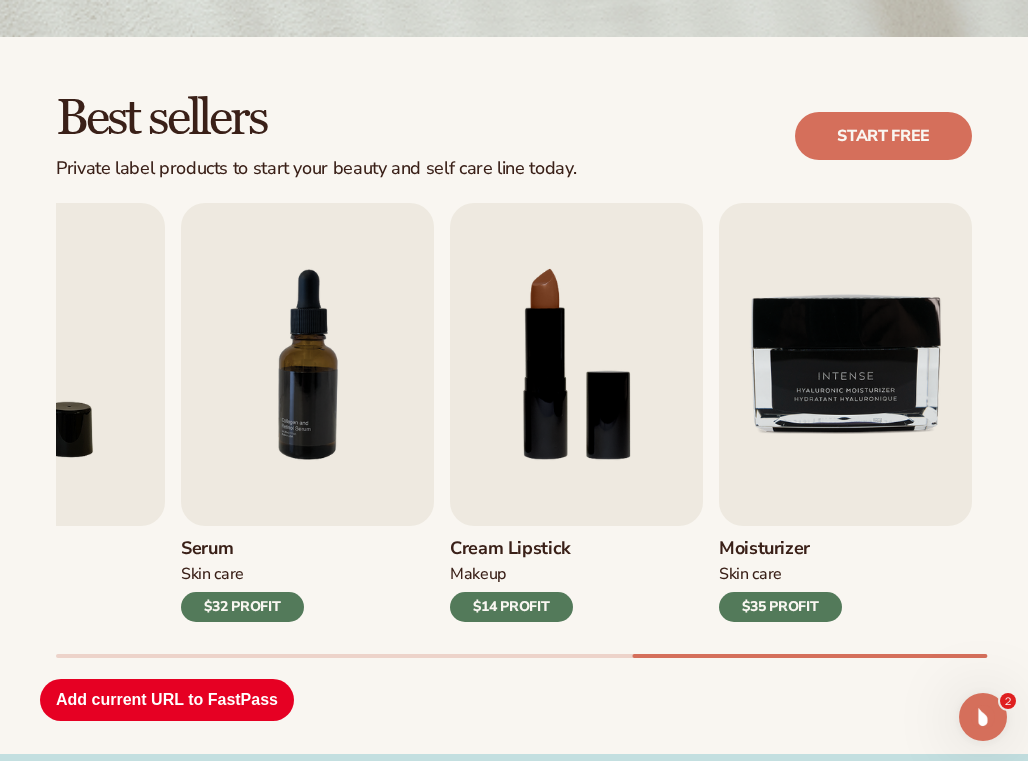 click on "Skip to content
Free to start · ZERO minimums · ZERO contracts ·
Free to start · ZERO minimums · ZERO contracts ·
Free to start · ZERO minimums · ZERO contracts ·
Free to start · ZERO minimums · ZERO contracts ·
Free to start · ZERO minimums · ZERO contracts ·
Free to start · ZERO minimums · ZERO contracts ·" at bounding box center [514, -120] 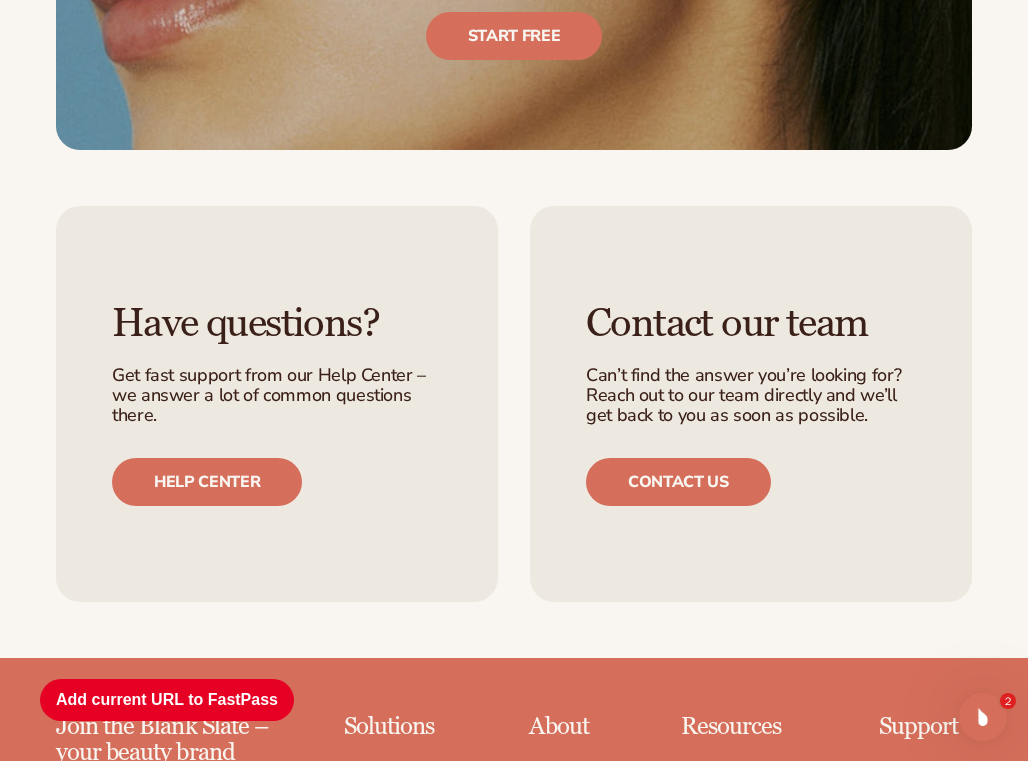 scroll, scrollTop: 3972, scrollLeft: 0, axis: vertical 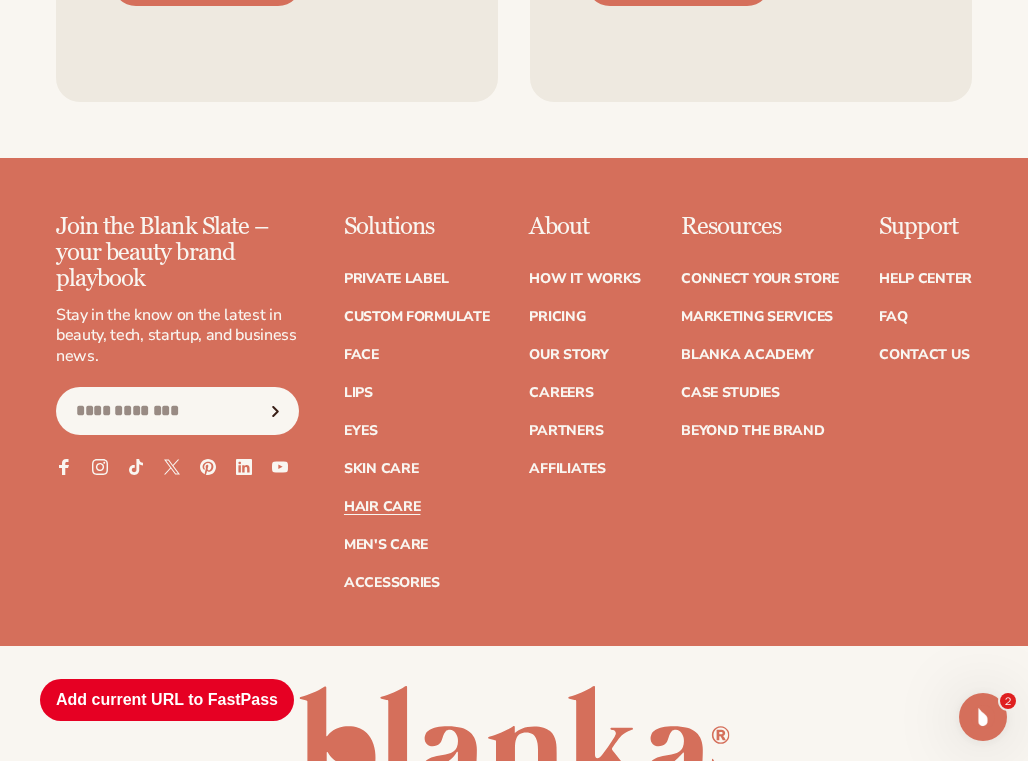 click on "Hair Care" at bounding box center (382, 507) 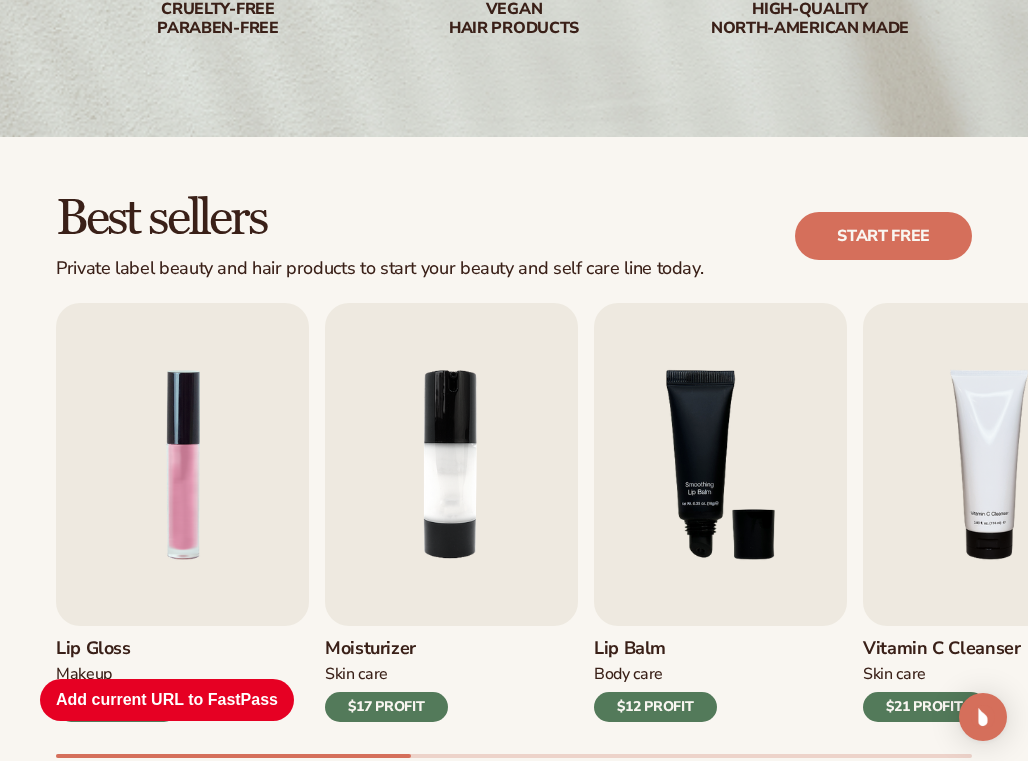 scroll, scrollTop: 500, scrollLeft: 0, axis: vertical 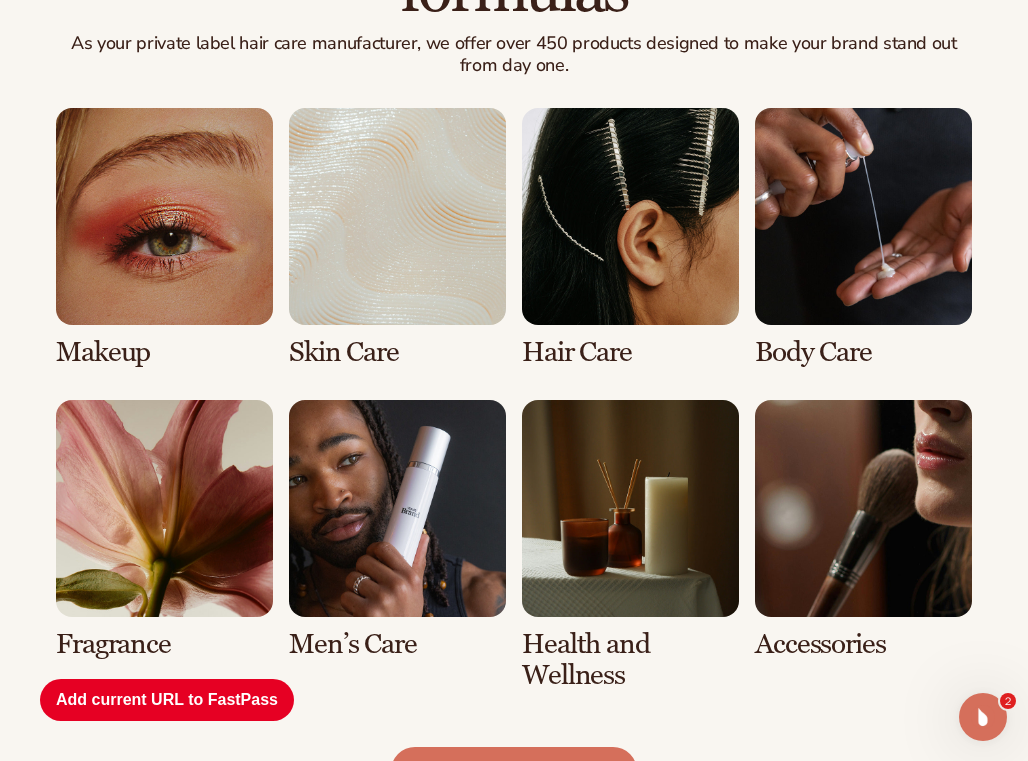 click at bounding box center [397, 238] 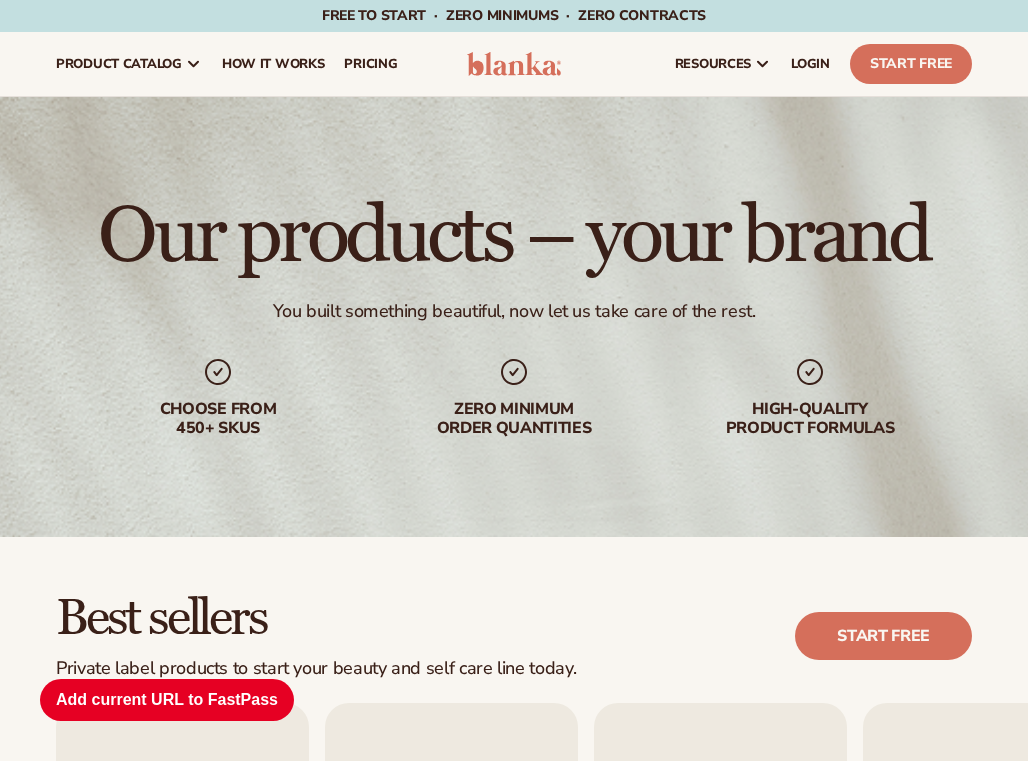 scroll, scrollTop: 400, scrollLeft: 0, axis: vertical 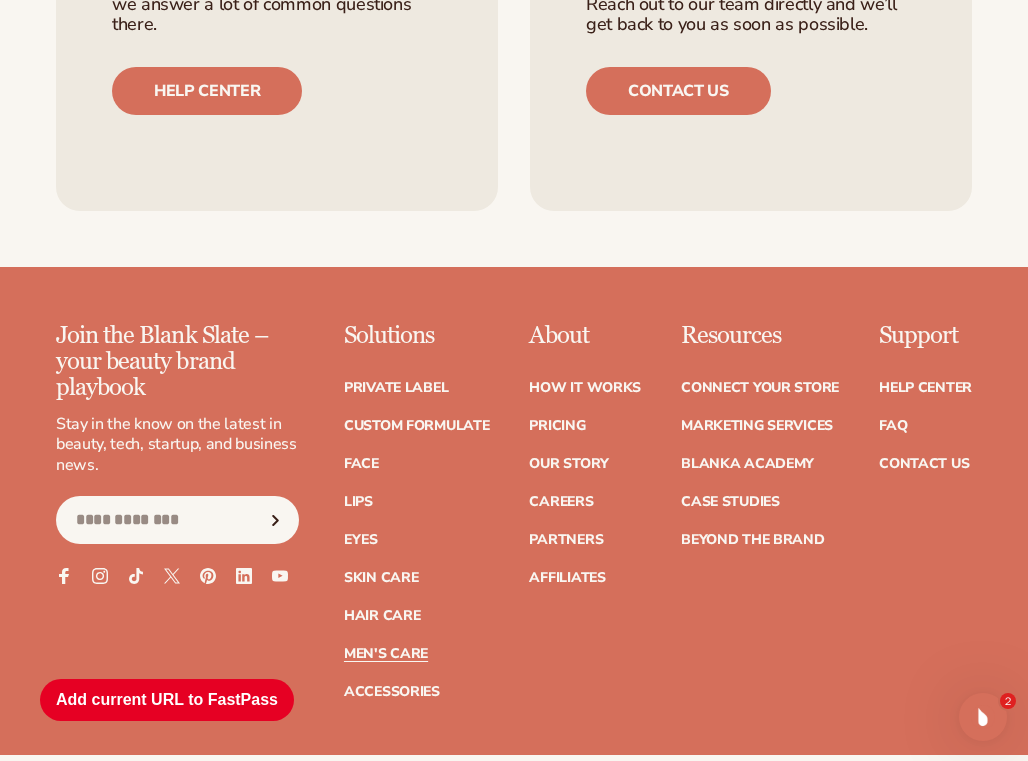 click on "Men's Care" at bounding box center (386, 654) 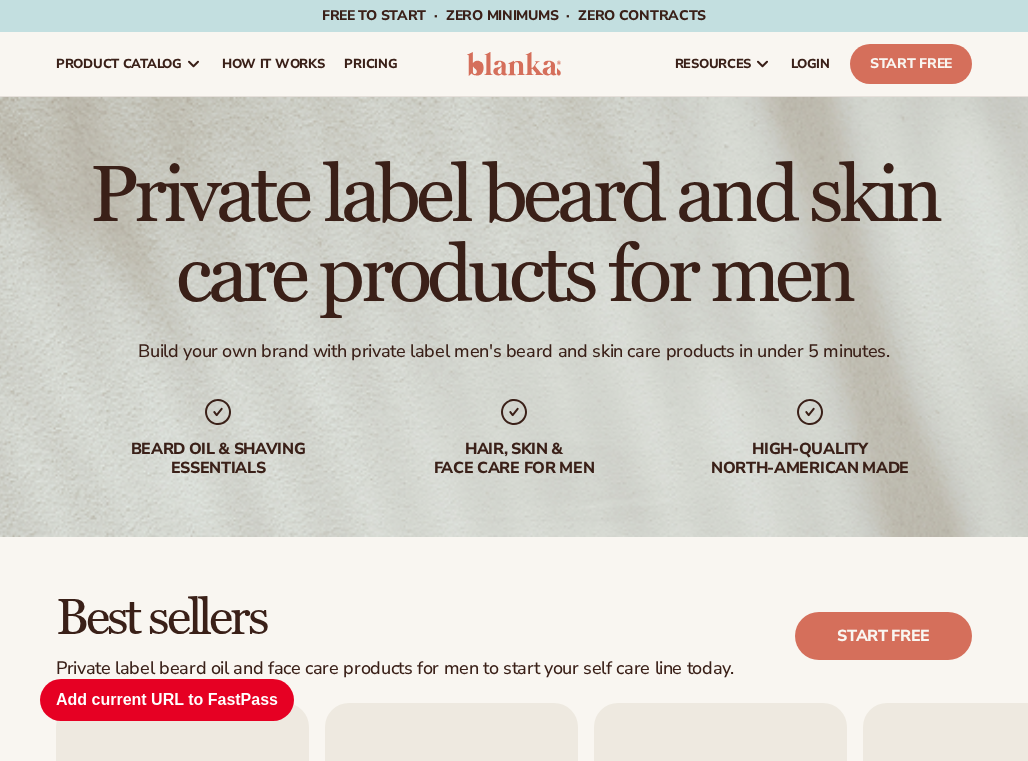 scroll, scrollTop: 500, scrollLeft: 0, axis: vertical 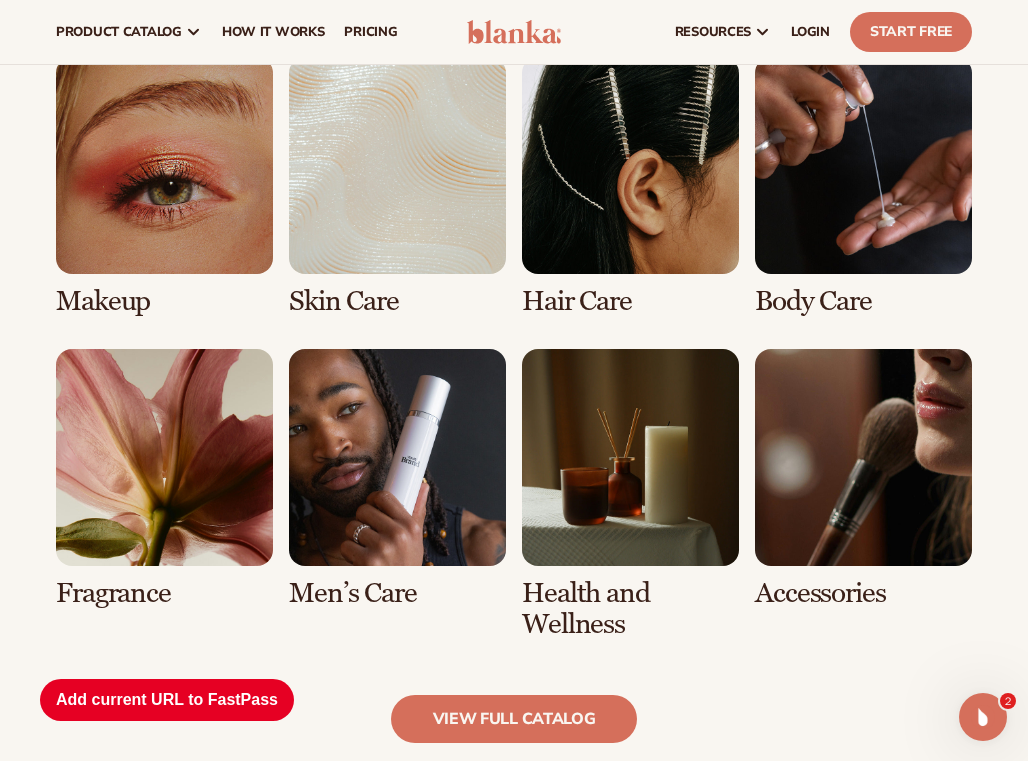 click at bounding box center [397, 479] 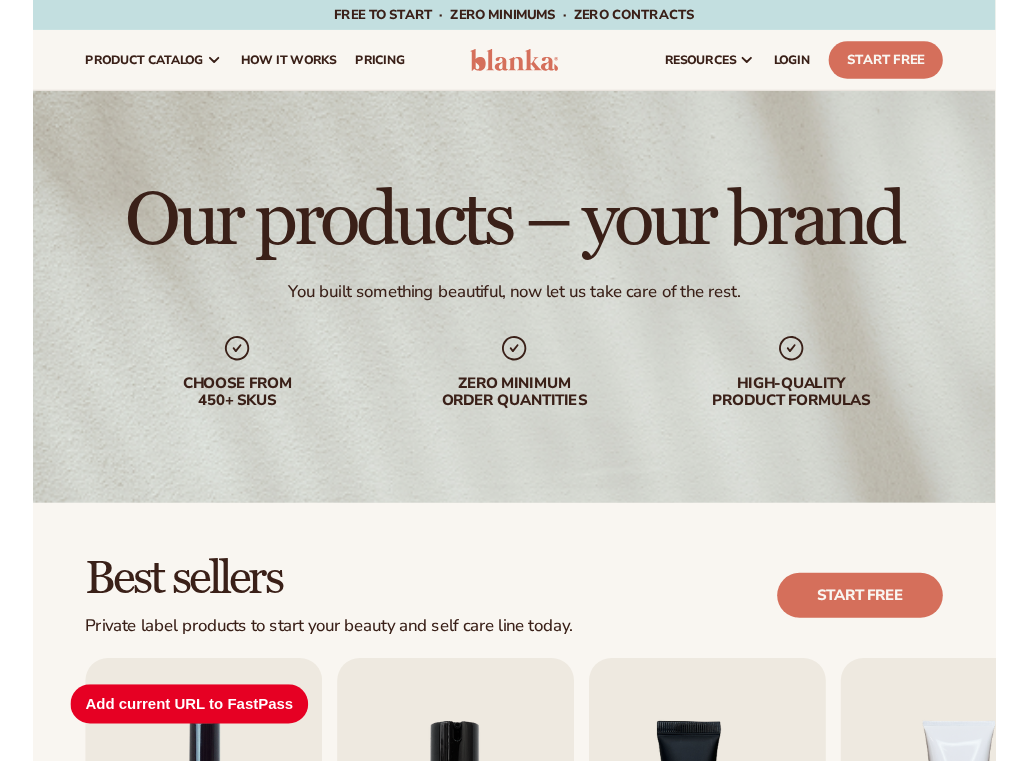 scroll, scrollTop: 0, scrollLeft: 0, axis: both 